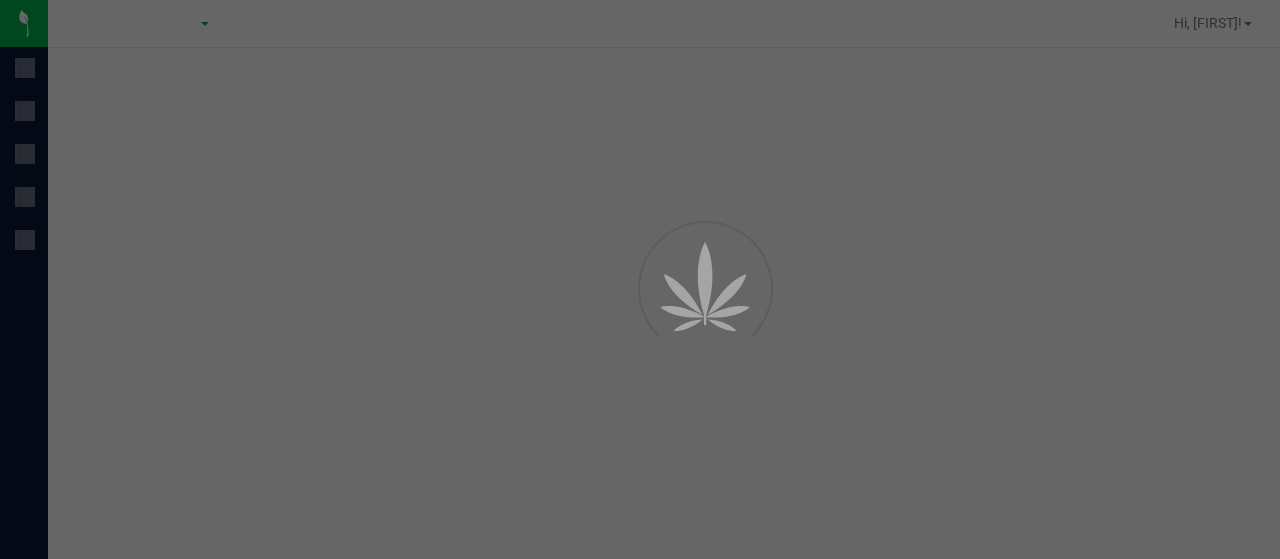 scroll, scrollTop: 0, scrollLeft: 0, axis: both 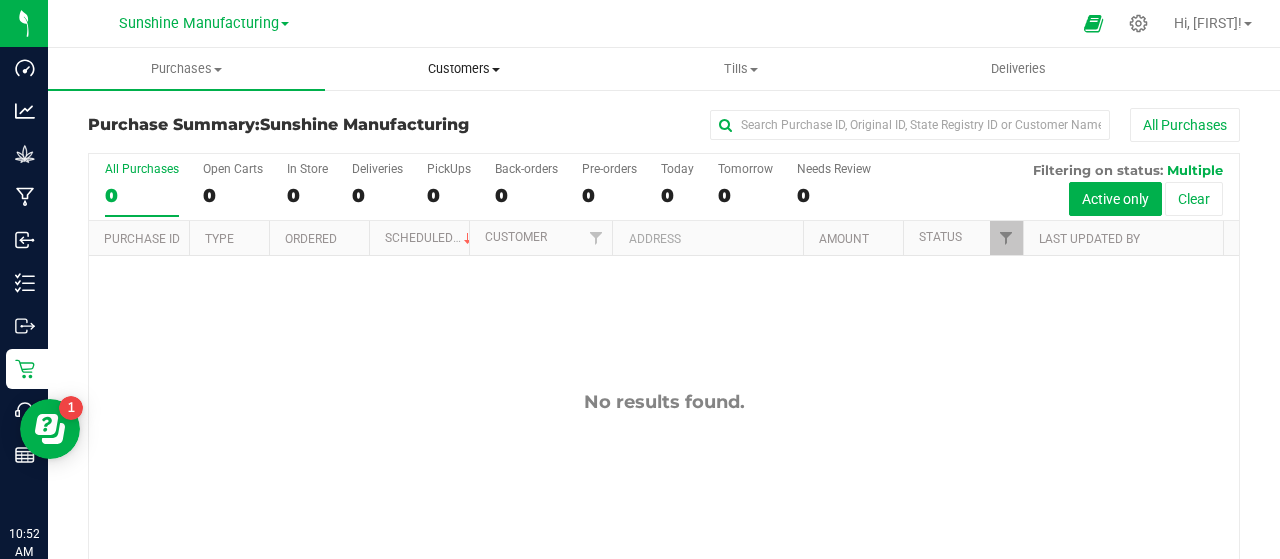 click on "Customers" at bounding box center [463, 69] 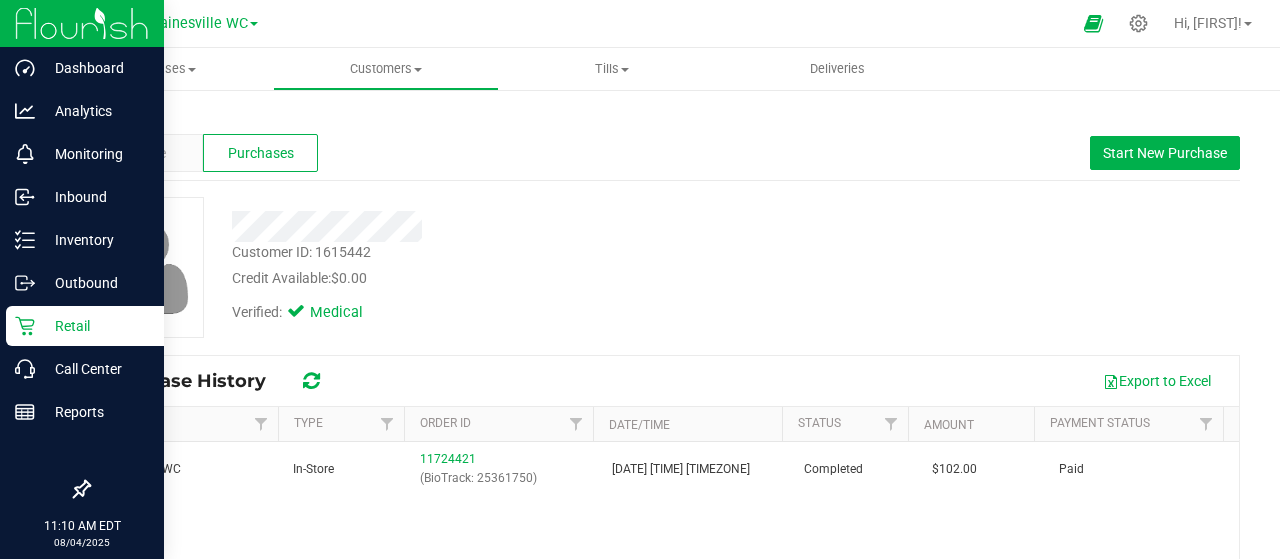 scroll, scrollTop: 0, scrollLeft: 0, axis: both 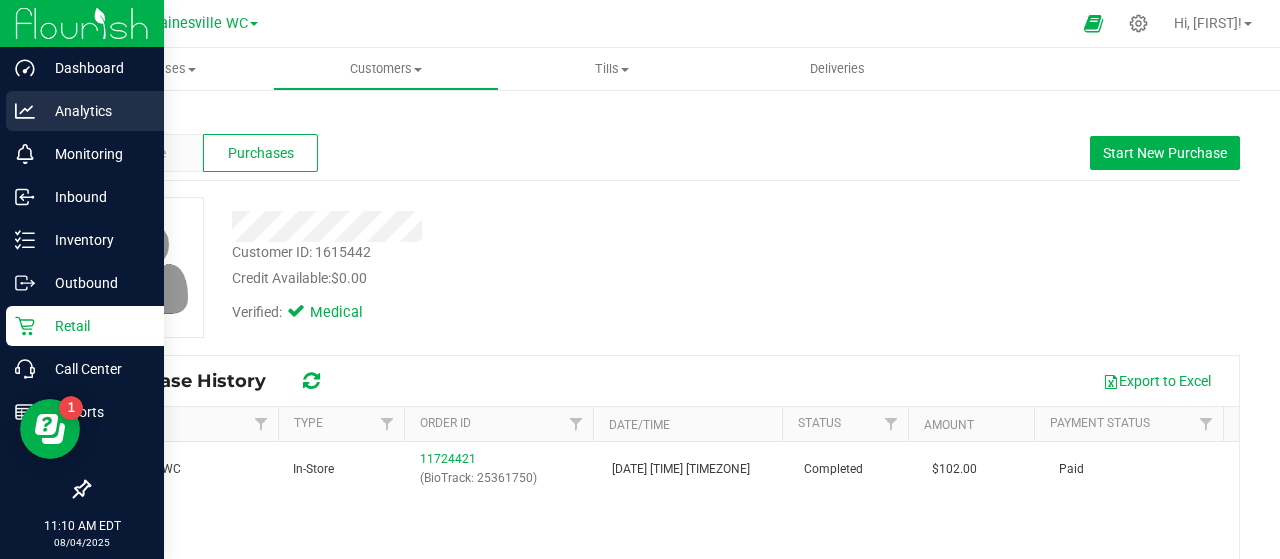click on "Analytics" at bounding box center (95, 111) 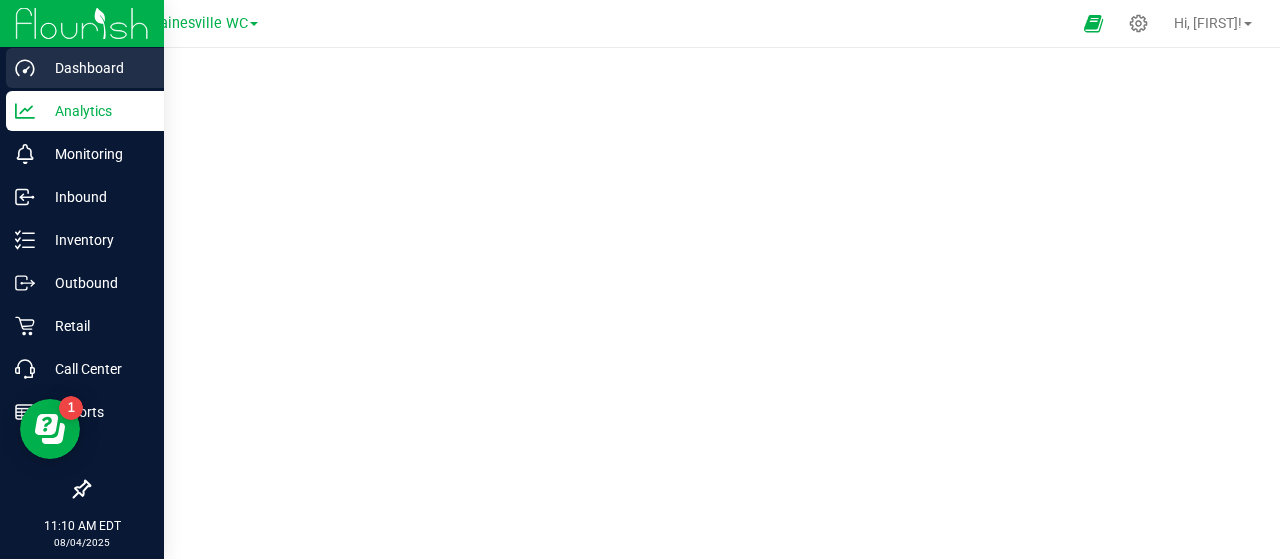 click on "Dashboard" at bounding box center (85, 68) 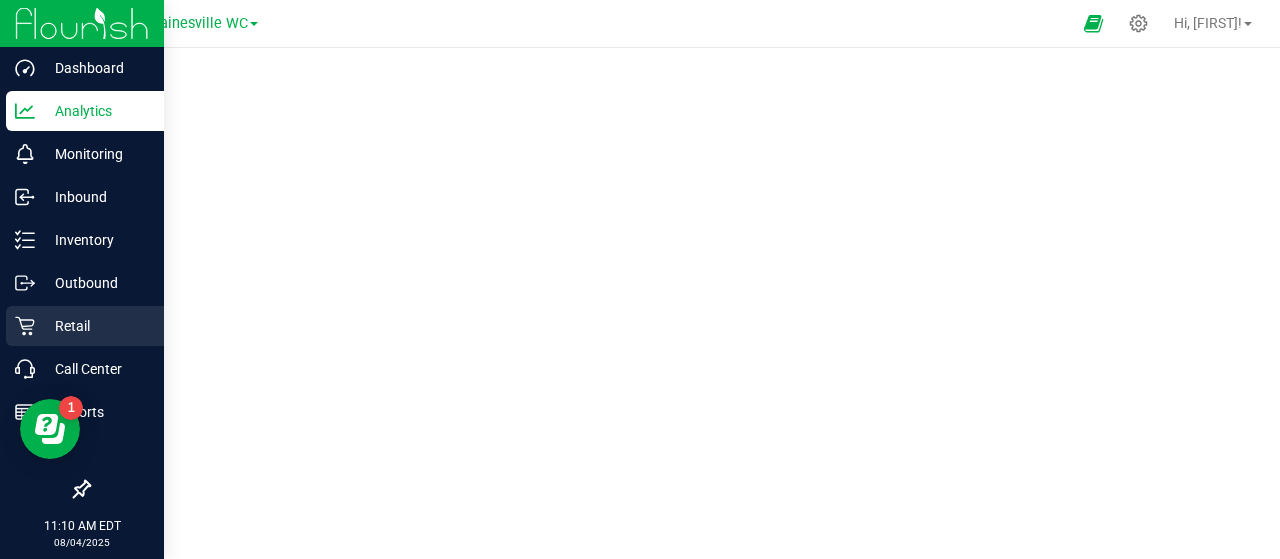 click on "Retail" at bounding box center [95, 326] 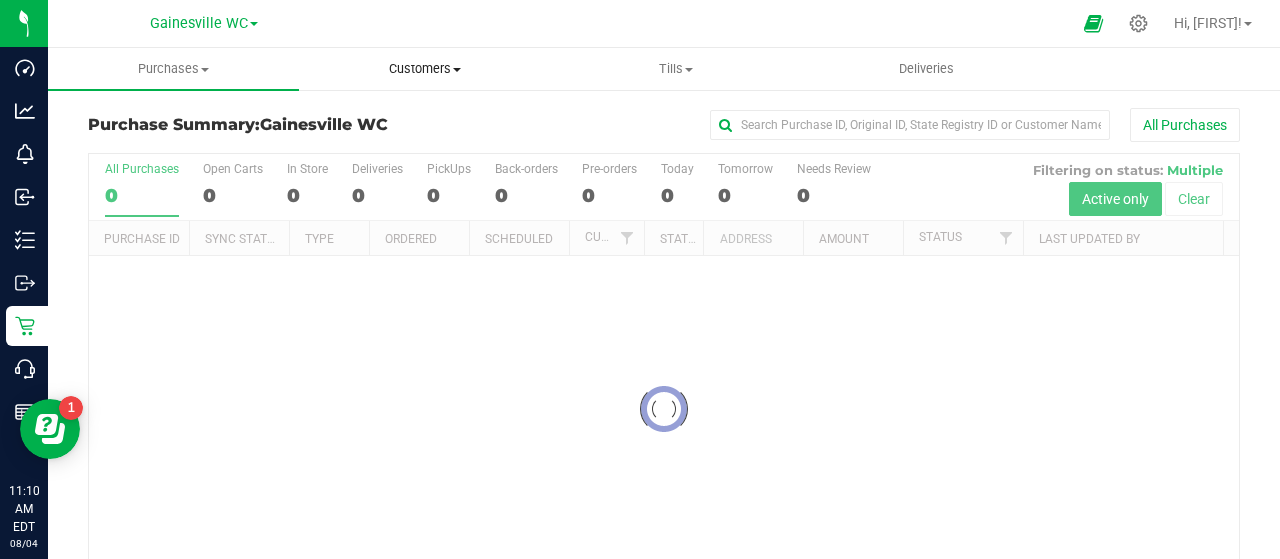 click on "Customers" at bounding box center (424, 69) 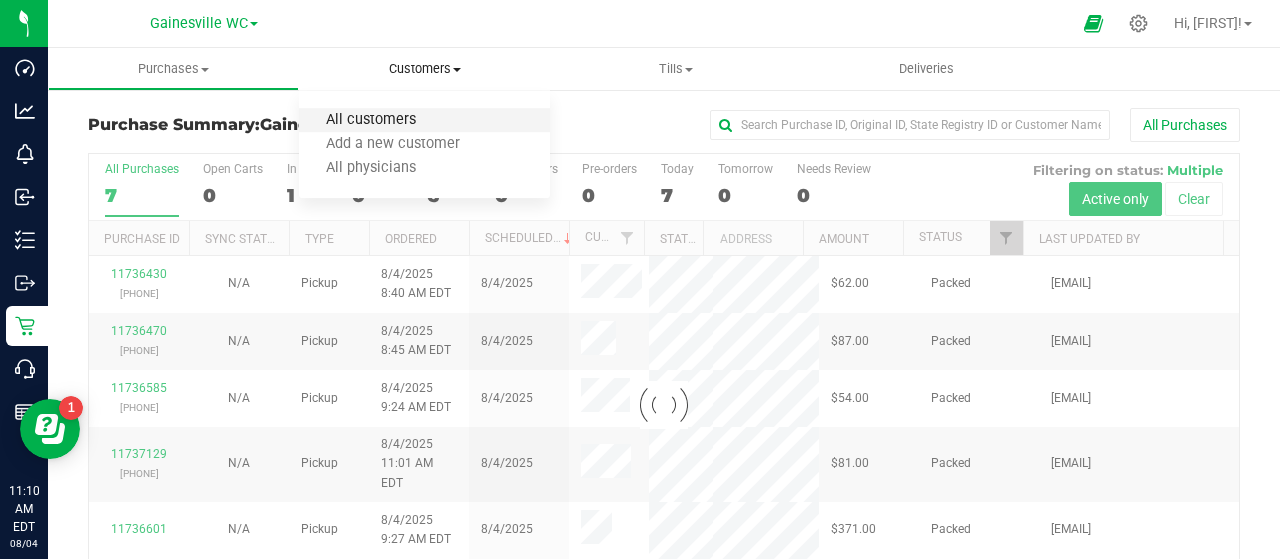 click on "All customers" at bounding box center [371, 120] 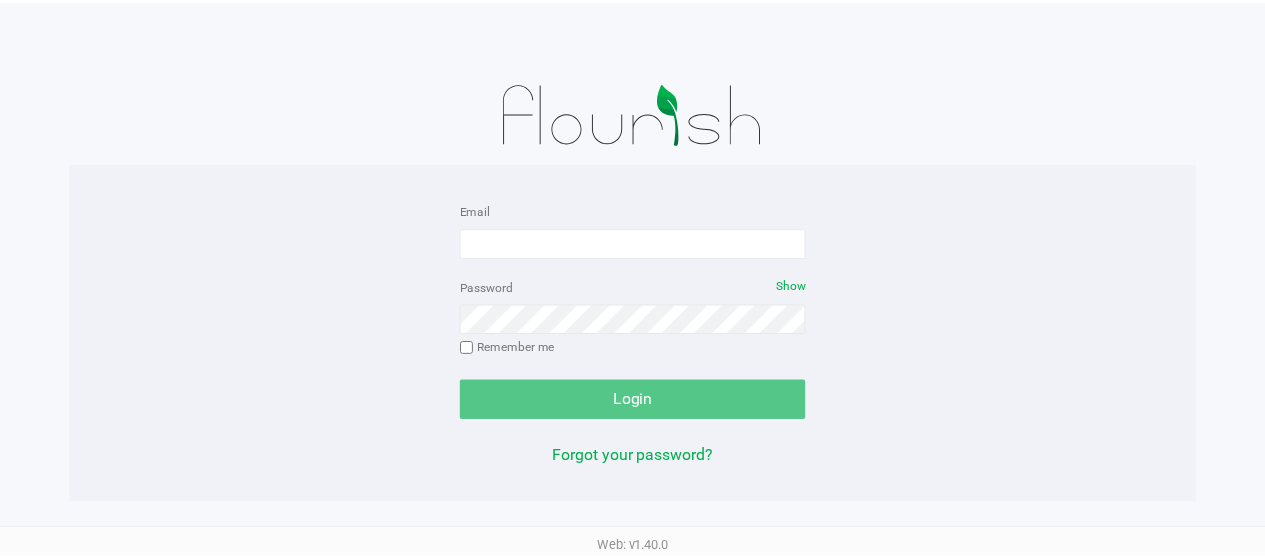 scroll, scrollTop: 0, scrollLeft: 0, axis: both 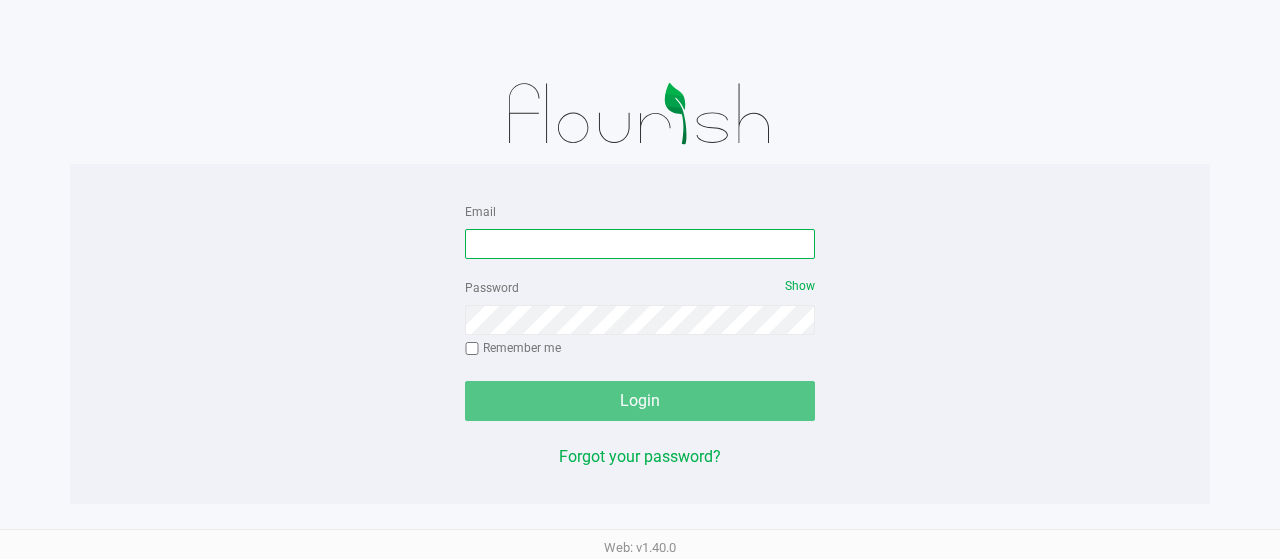 click on "Email" at bounding box center (640, 244) 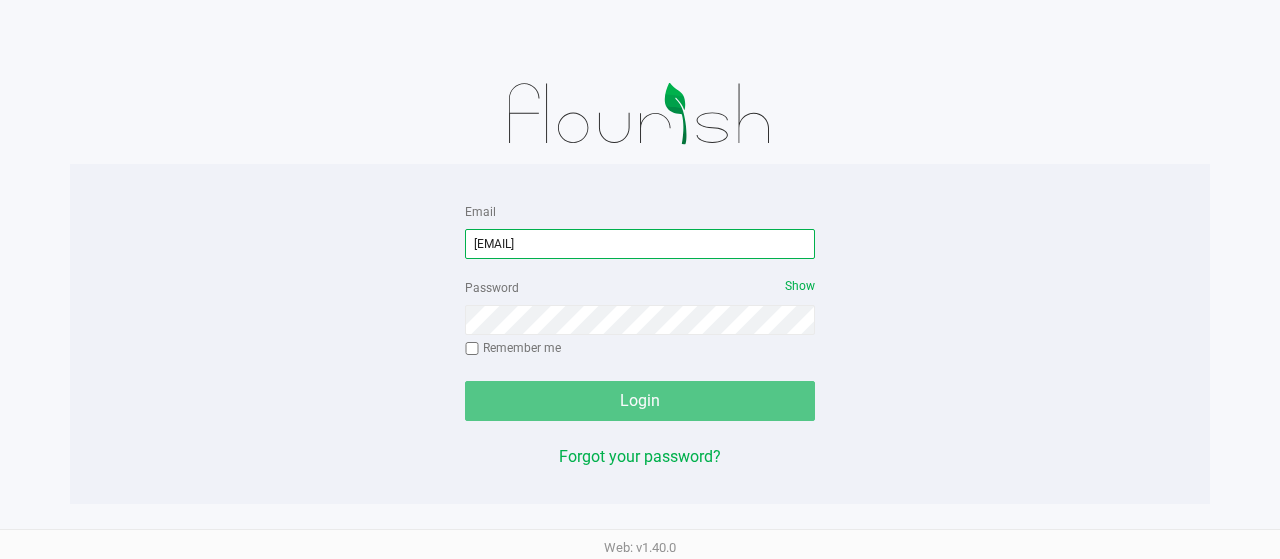 type on "[EMAIL]" 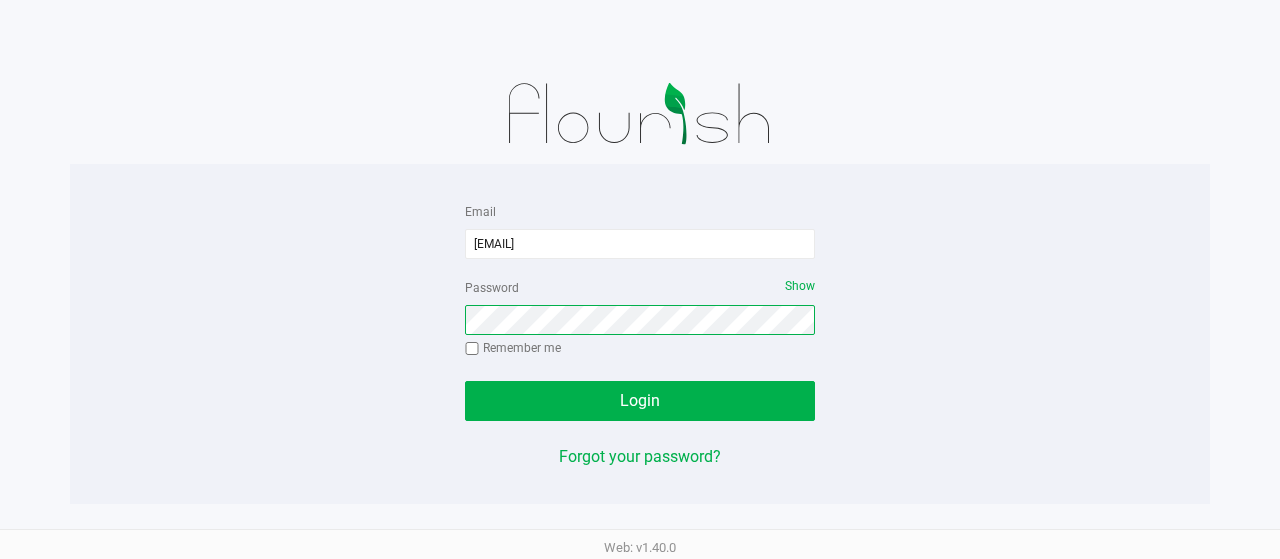 click on "Login" 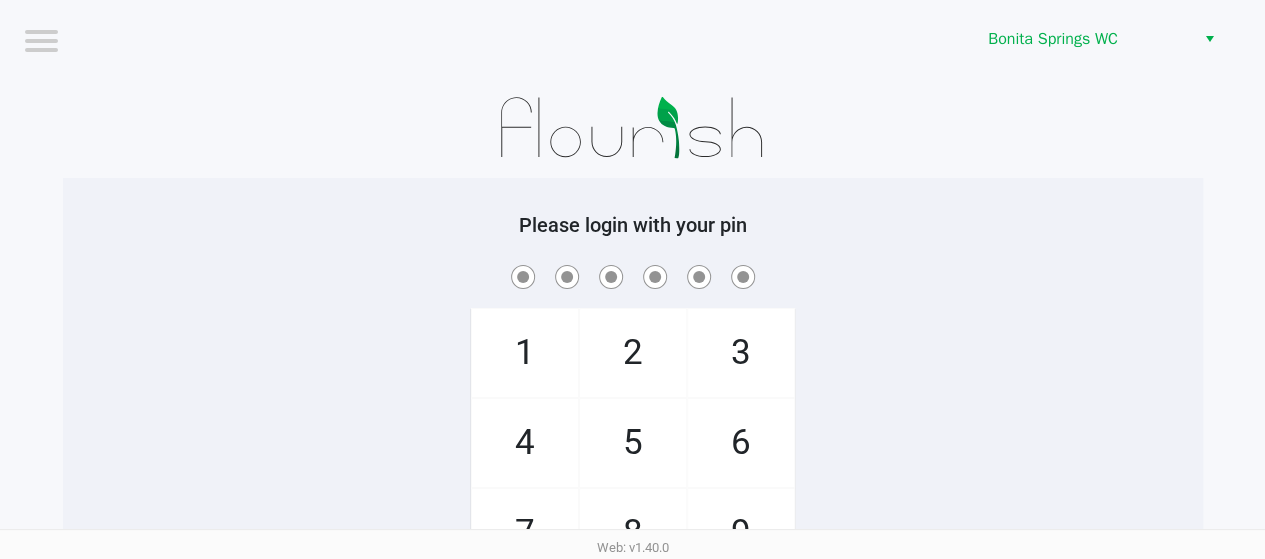 drag, startPoint x: 628, startPoint y: 442, endPoint x: 608, endPoint y: 371, distance: 73.76314 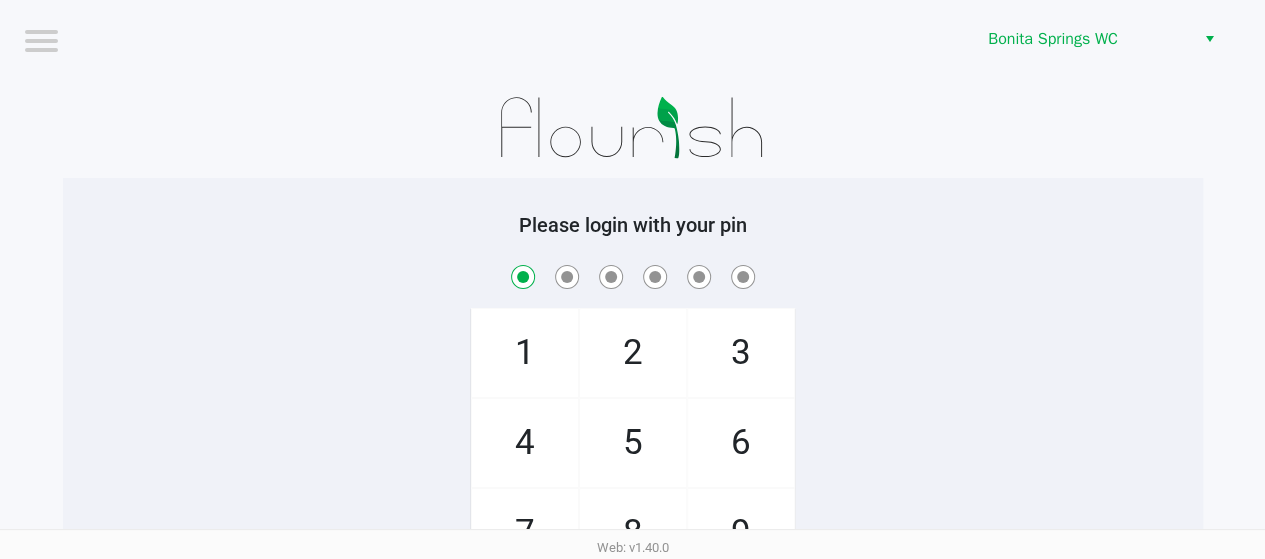 checkbox on "true" 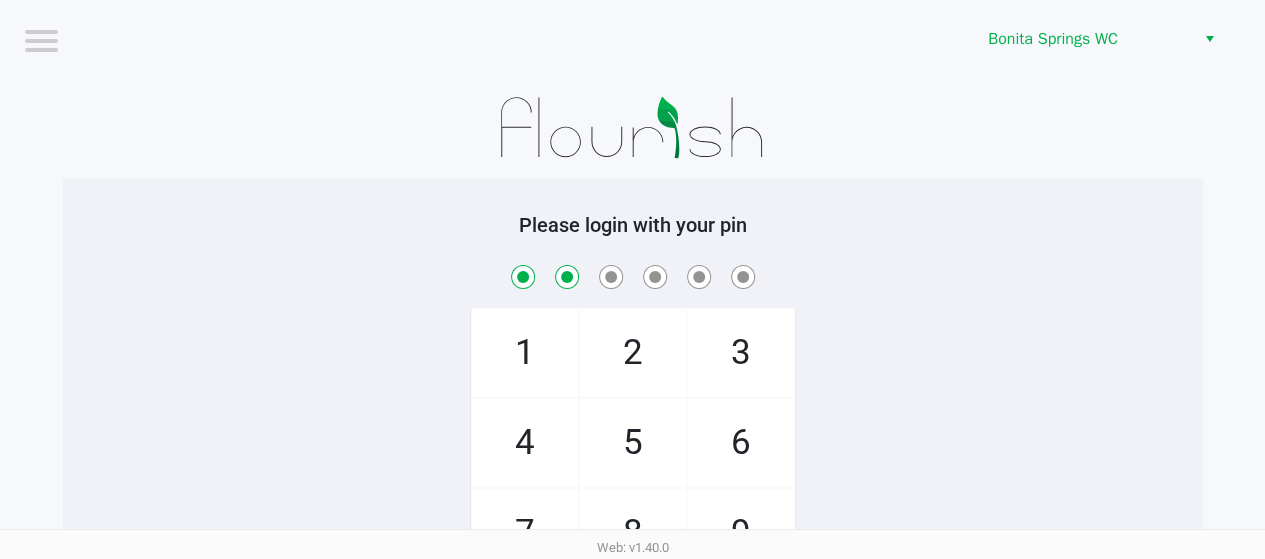 checkbox on "true" 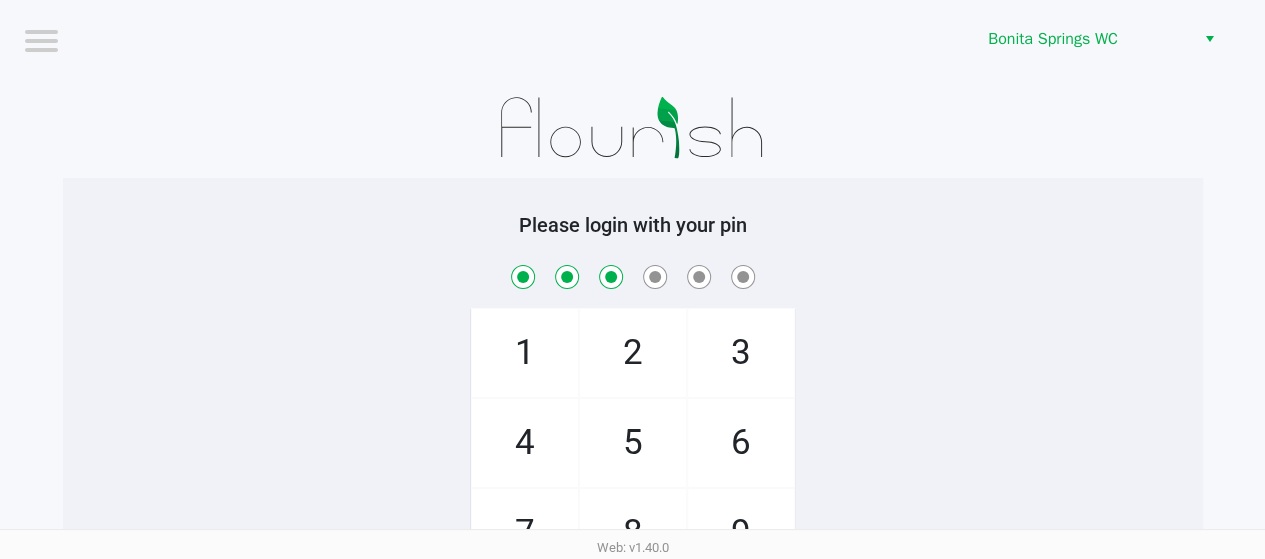 checkbox on "true" 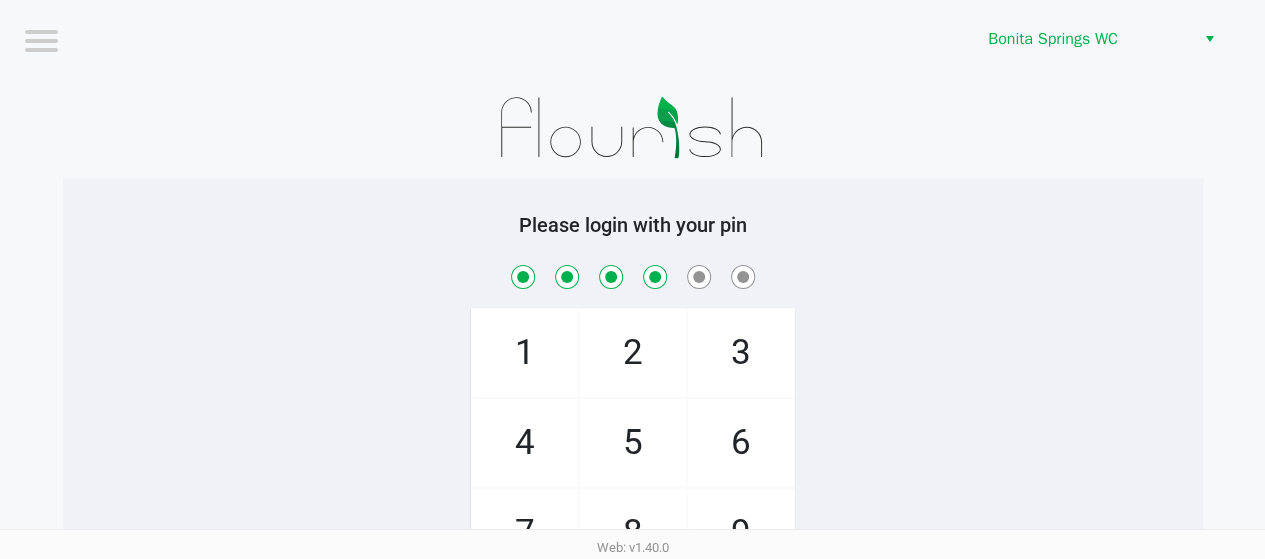 checkbox on "true" 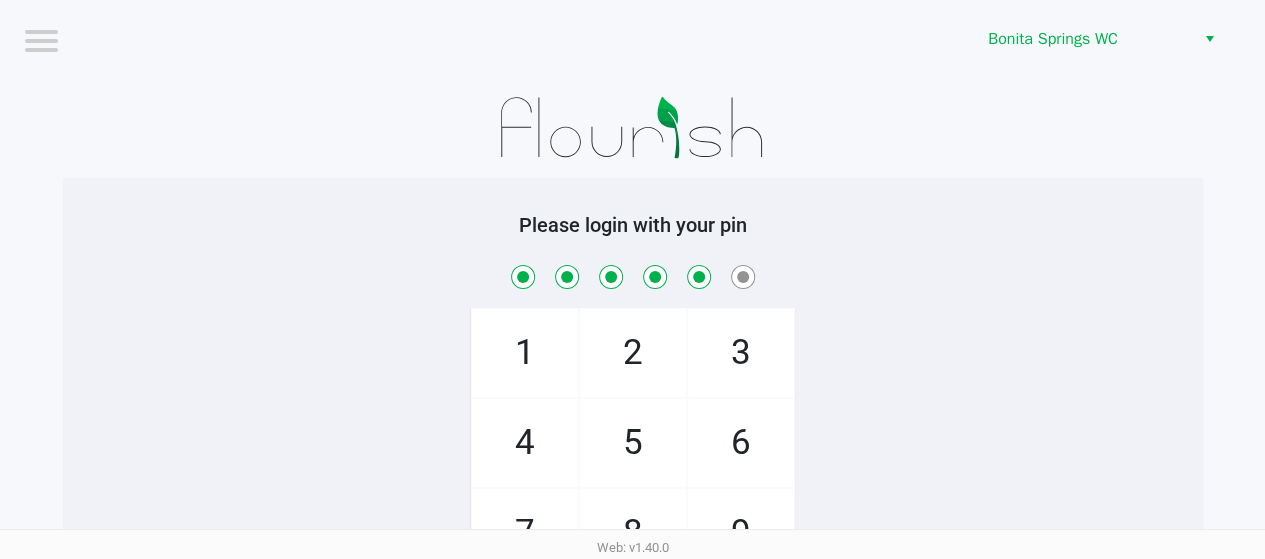 checkbox on "true" 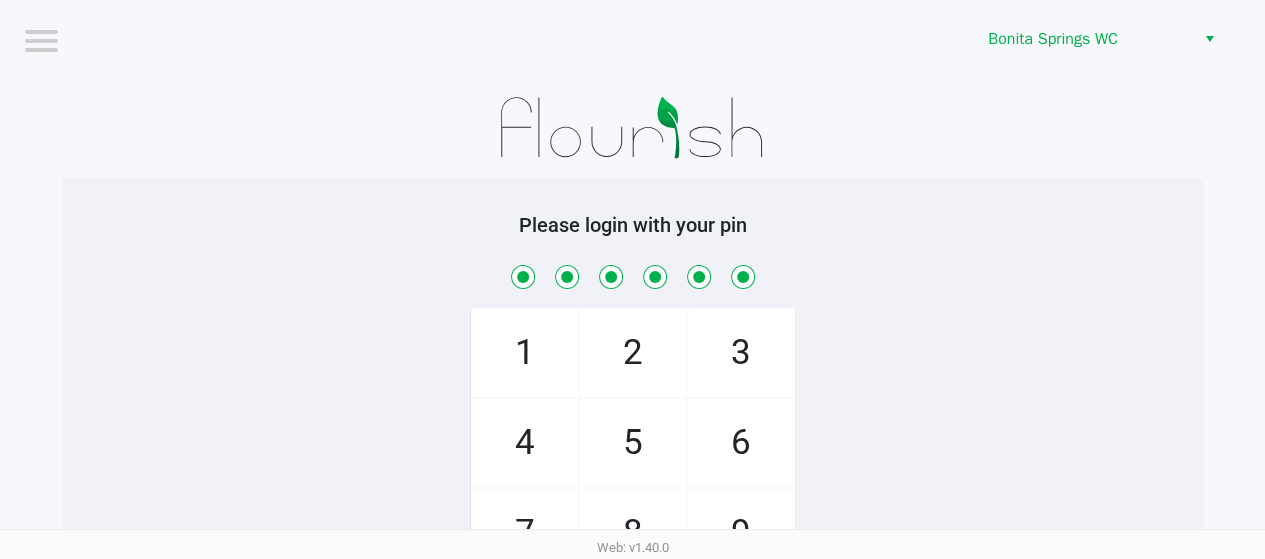 checkbox on "true" 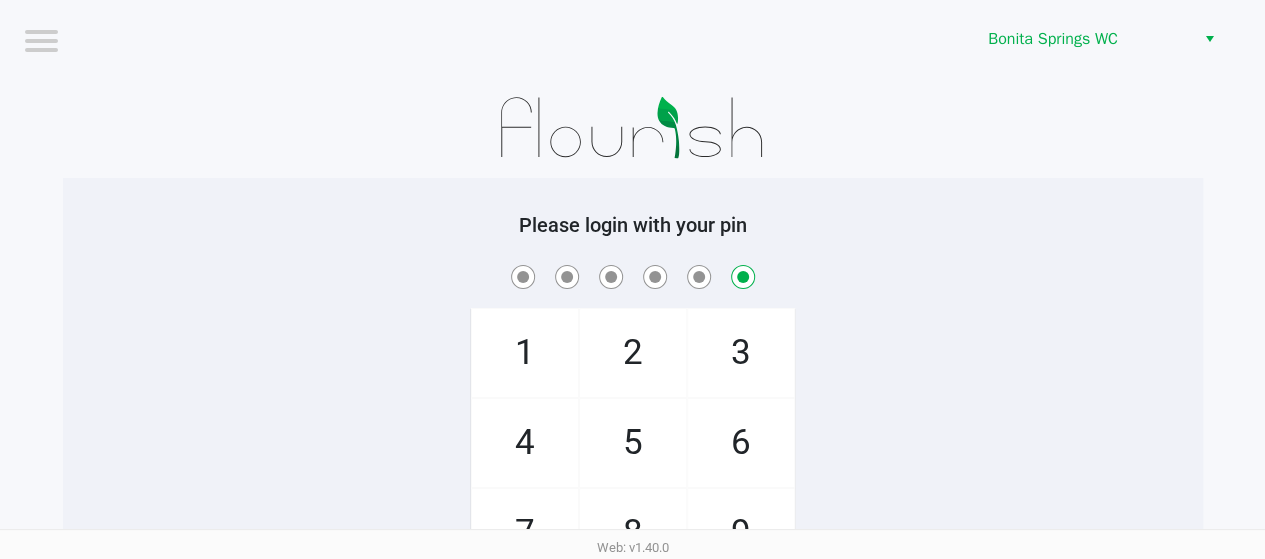checkbox on "false" 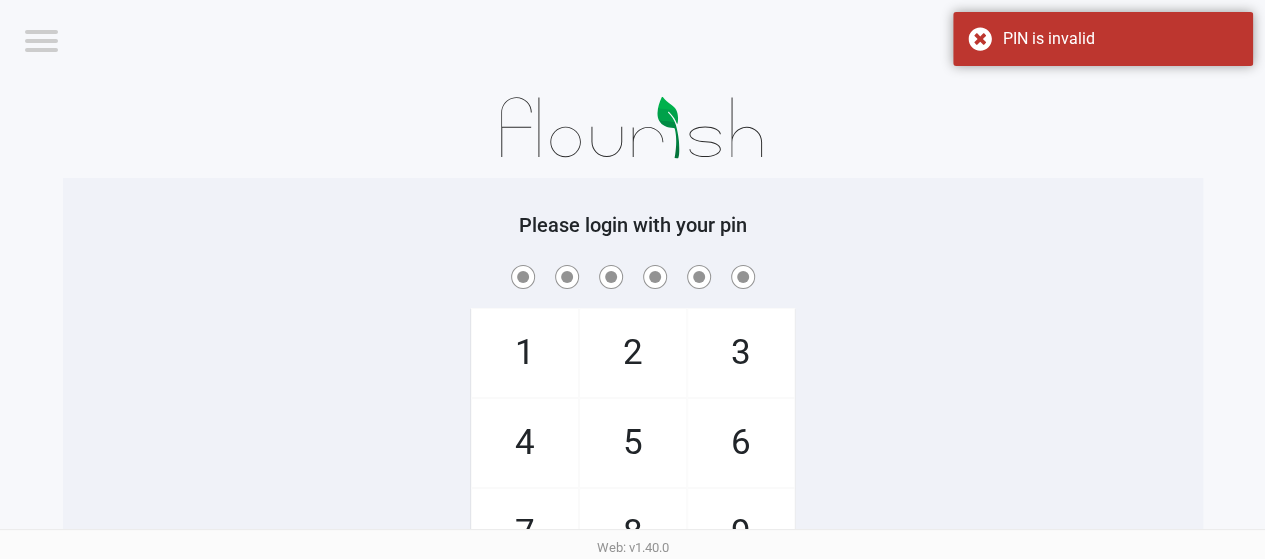 click on "1   4   7       2   5   8   0   3   6   9   Clear" 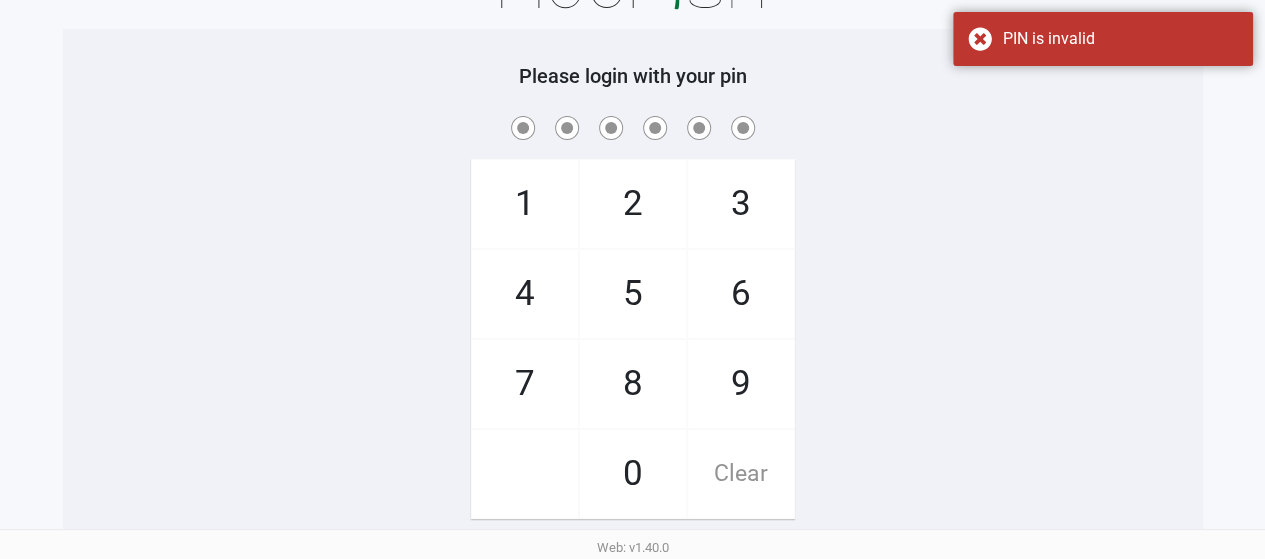 scroll, scrollTop: 184, scrollLeft: 0, axis: vertical 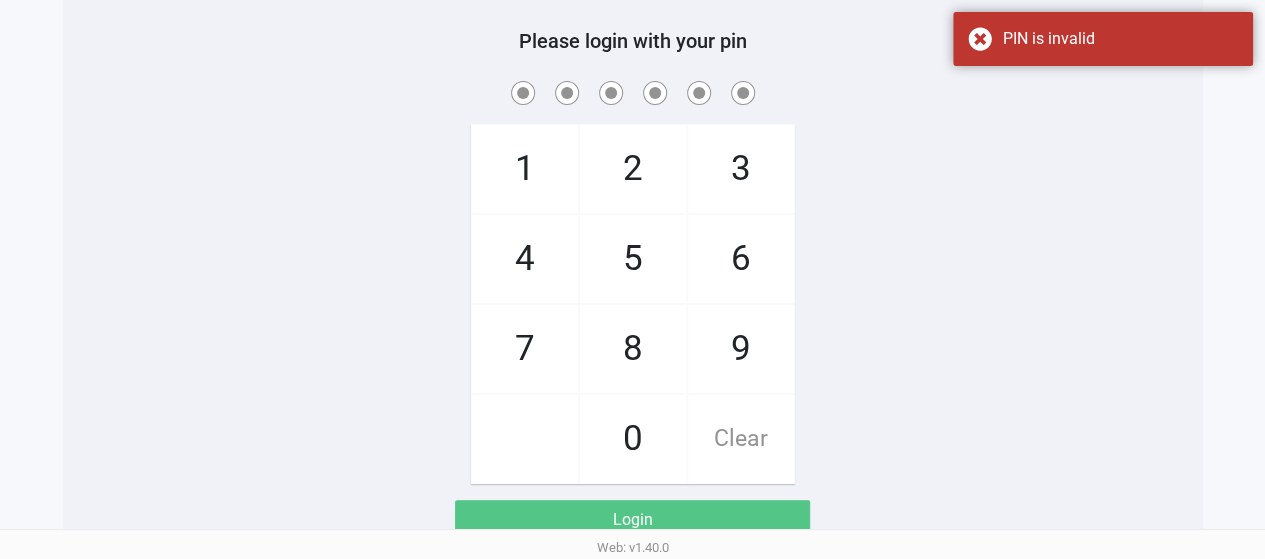 click on "5" 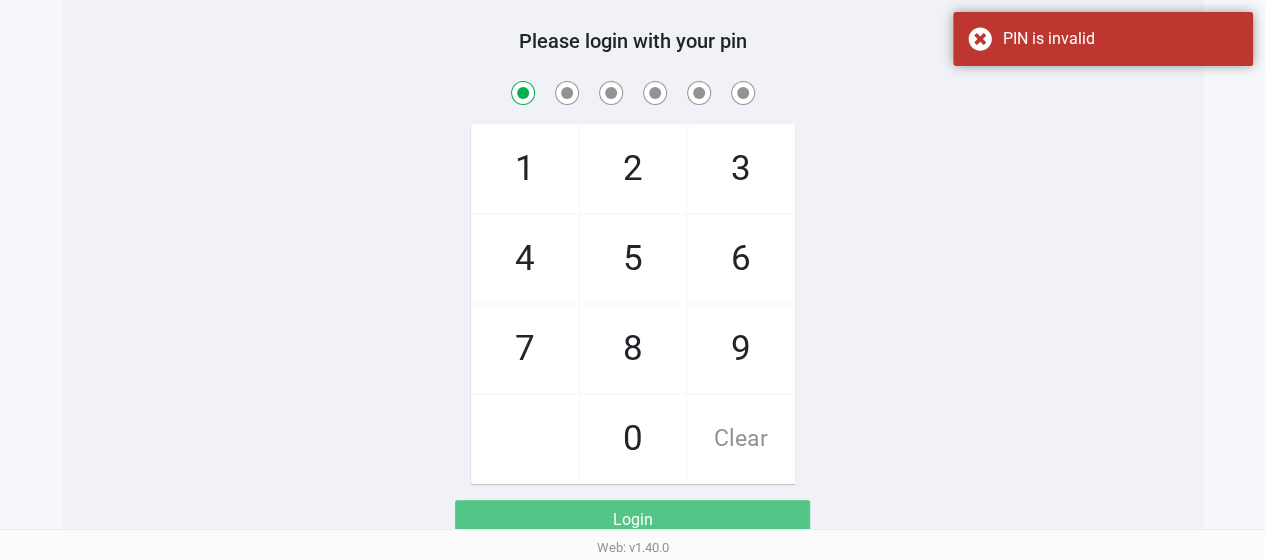 checkbox on "true" 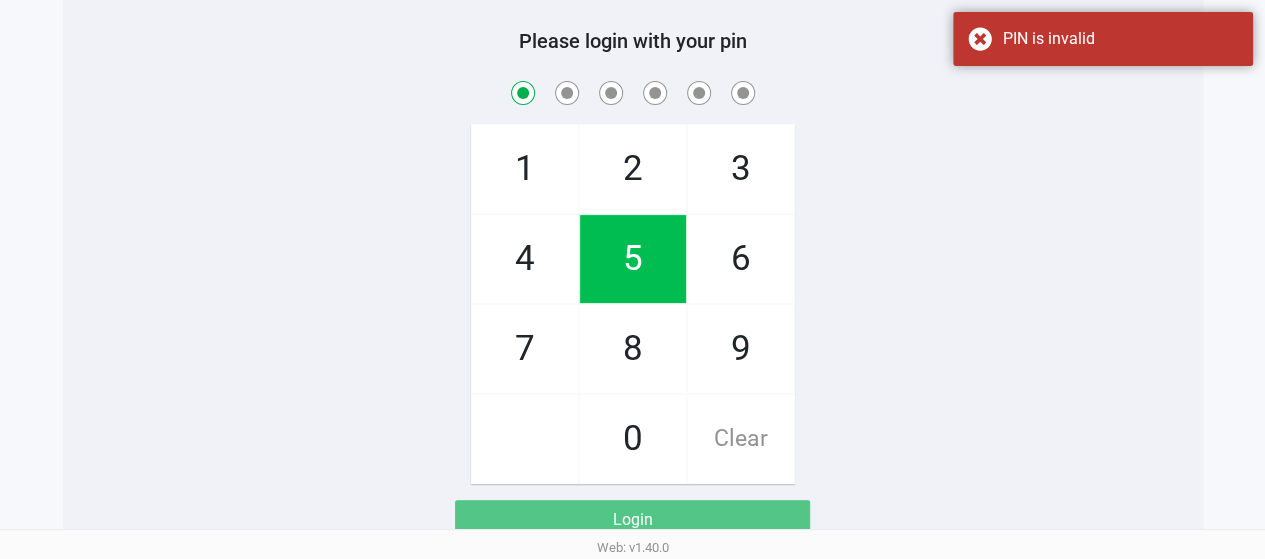 click on "2" 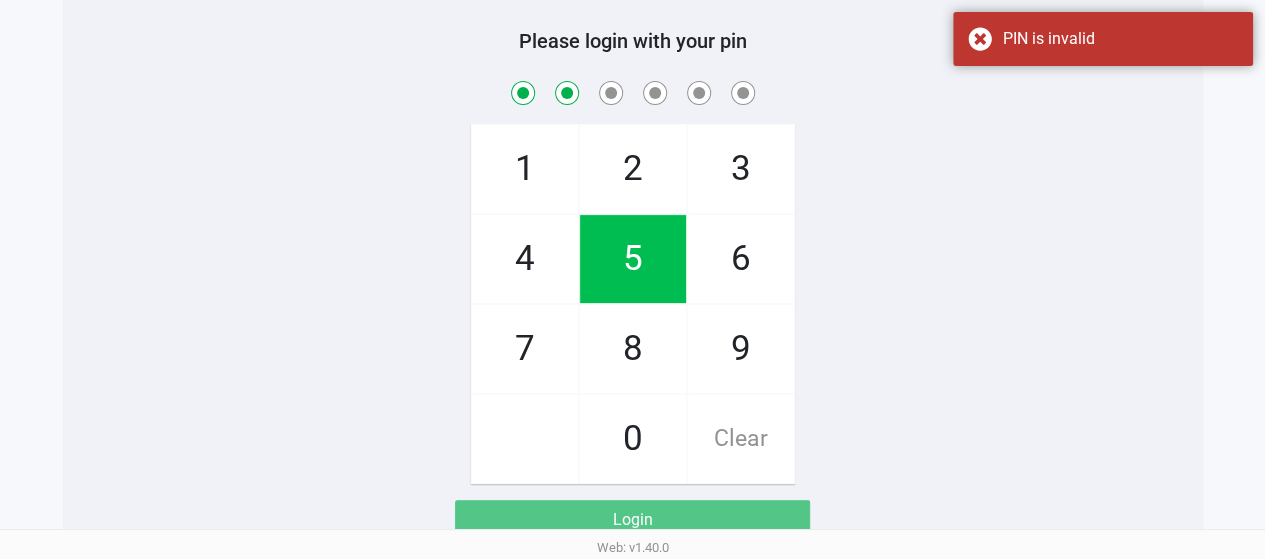 checkbox on "true" 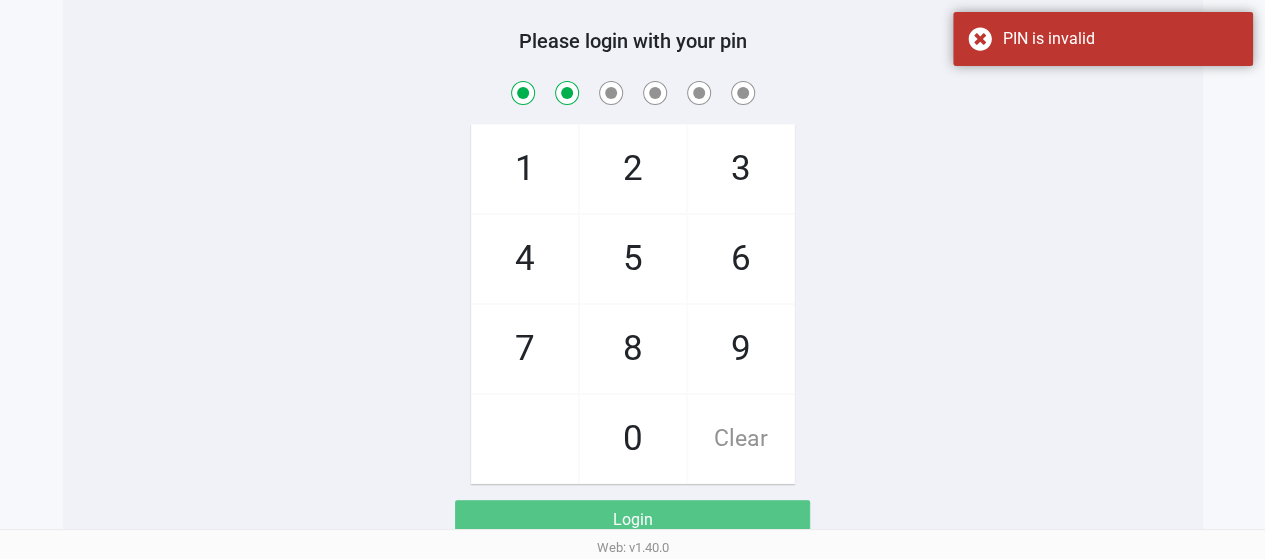 click on "7" 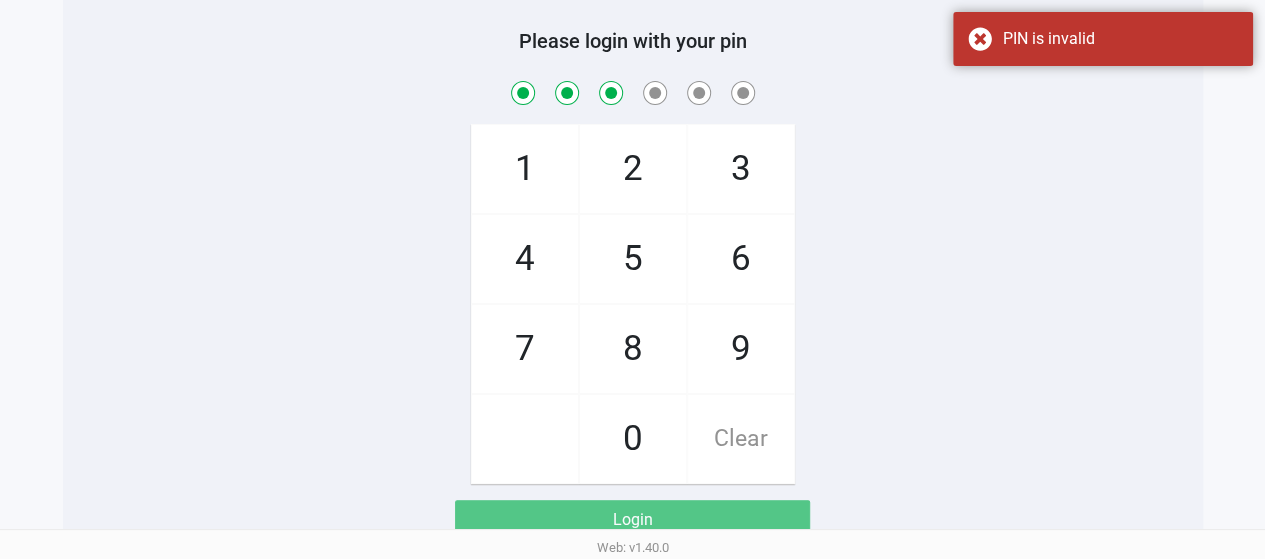 checkbox on "true" 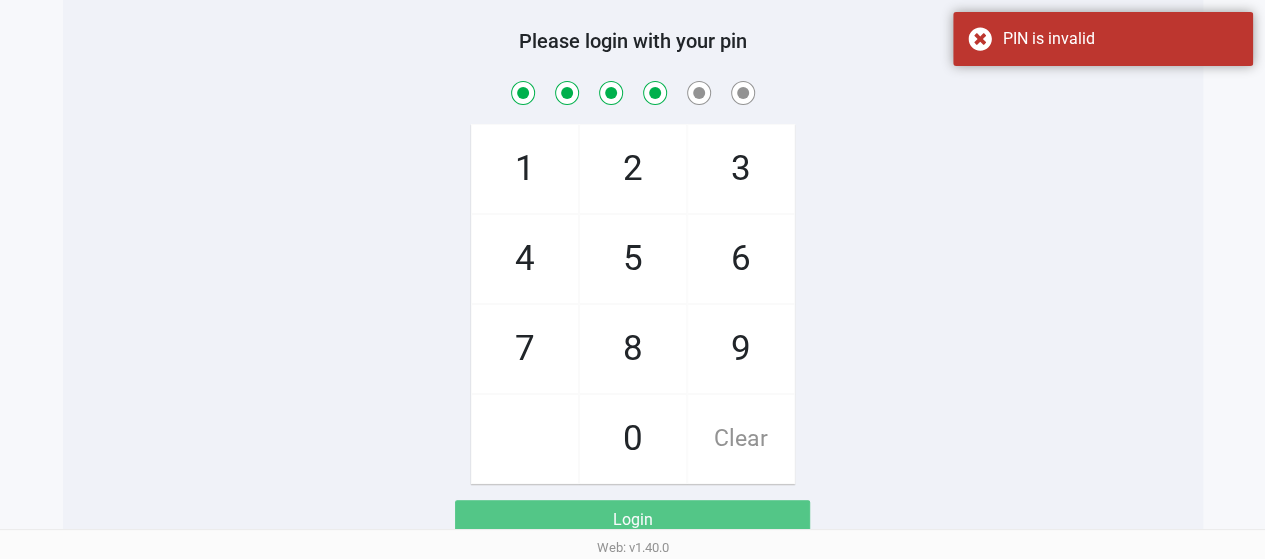 checkbox on "true" 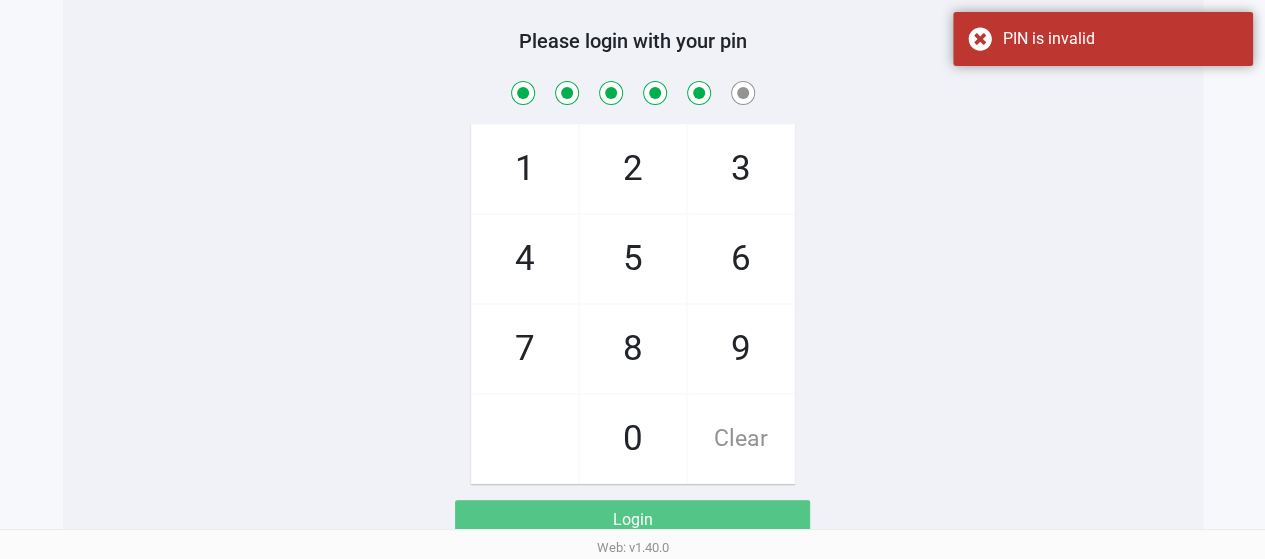 checkbox on "true" 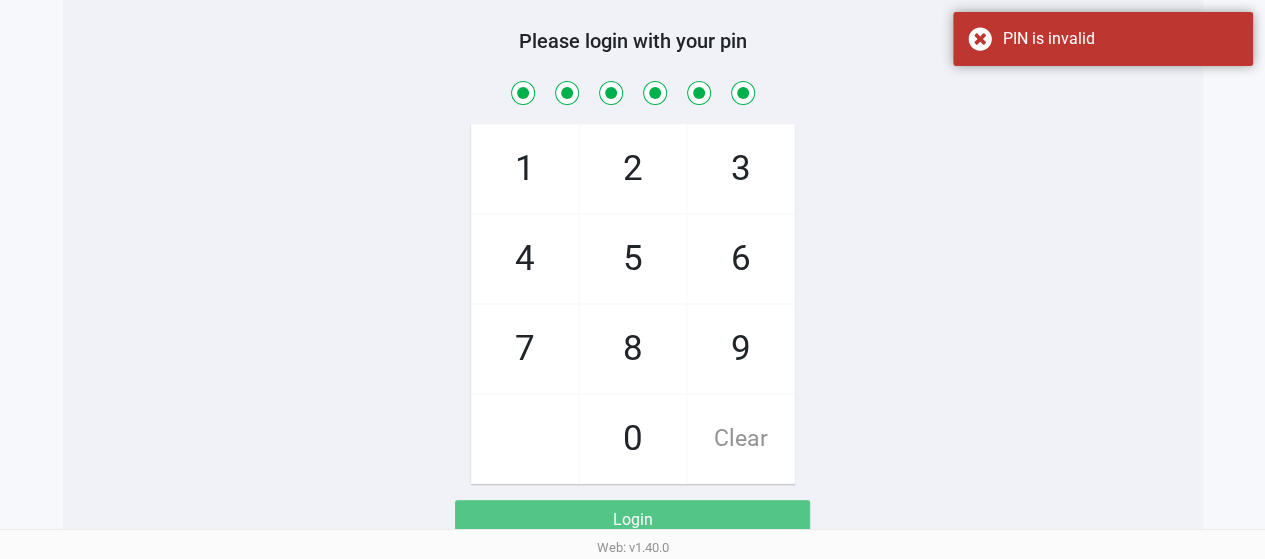 checkbox on "true" 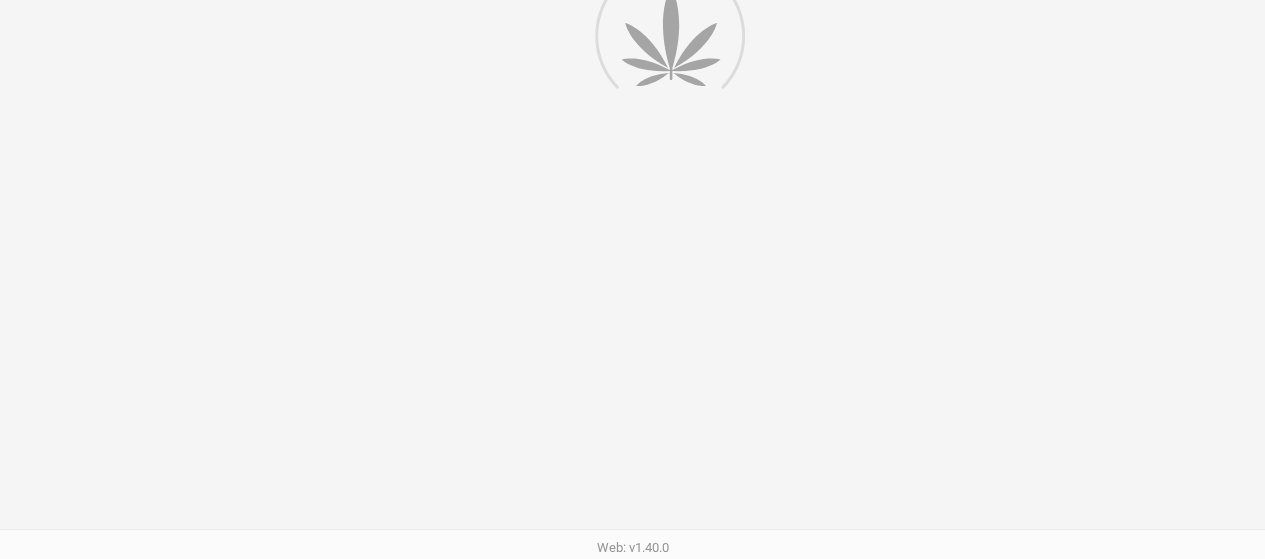 scroll, scrollTop: 451, scrollLeft: 0, axis: vertical 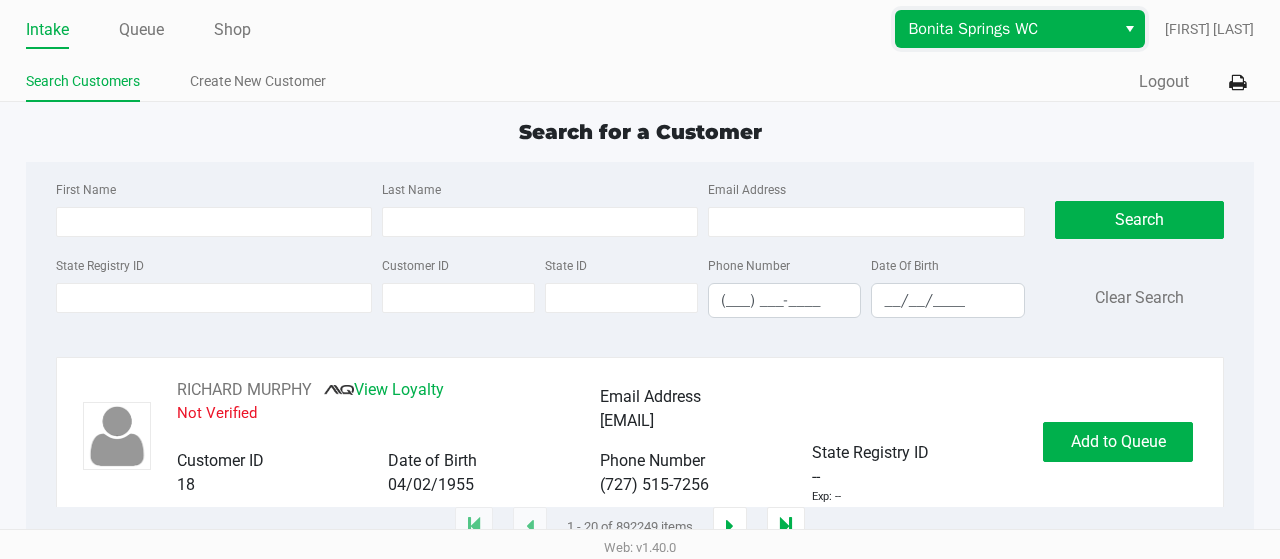 click on "Bonita Springs WC" at bounding box center [1005, 29] 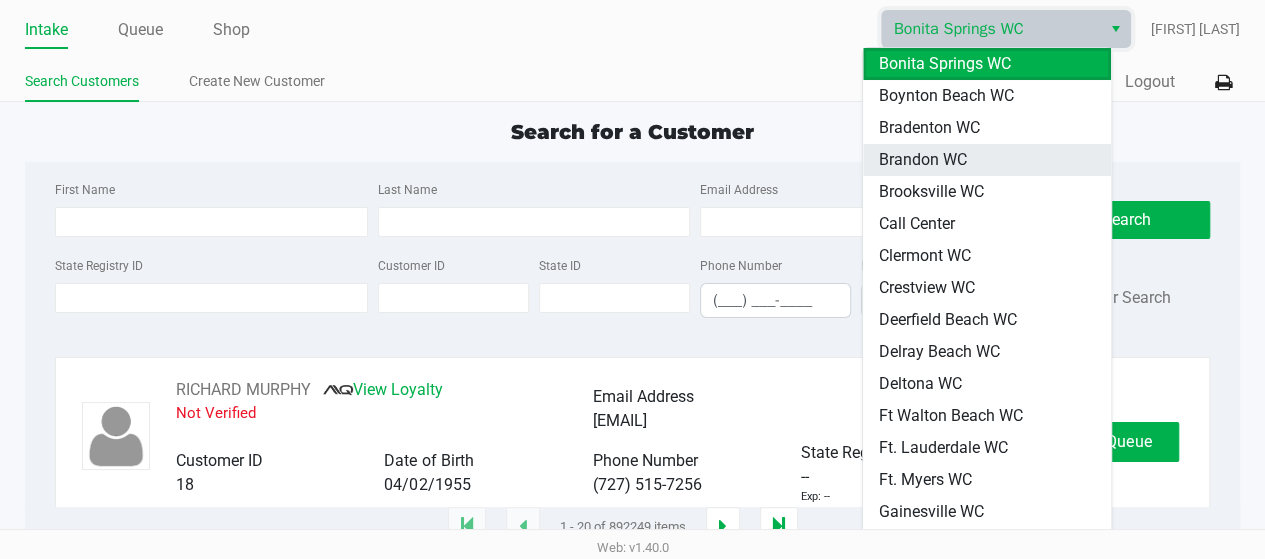 click on "Brandon WC" at bounding box center (987, 160) 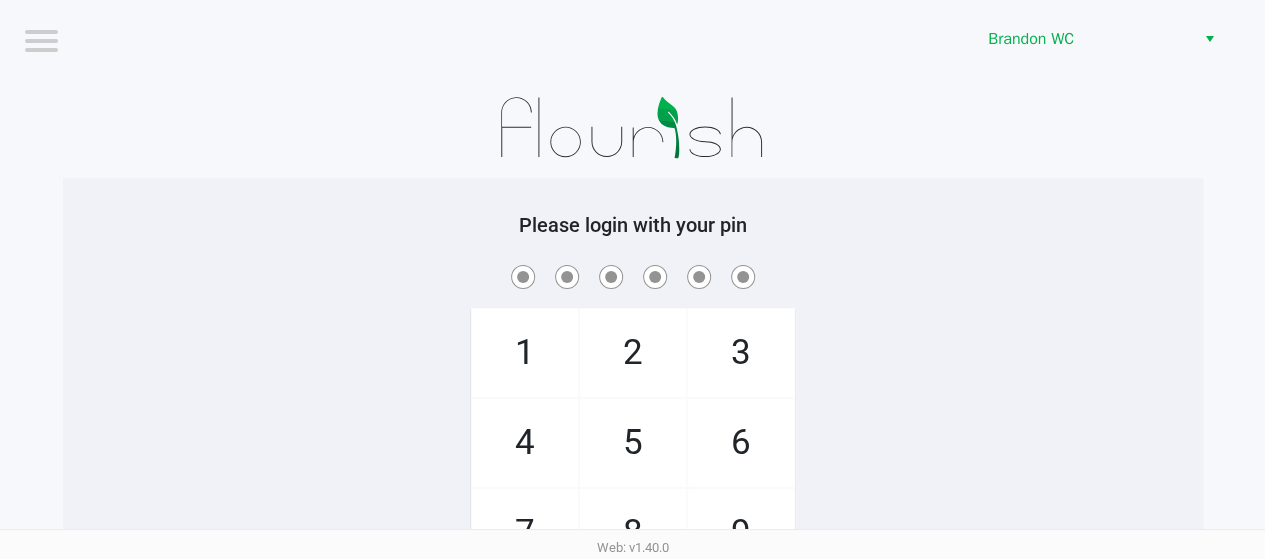 click on "5" 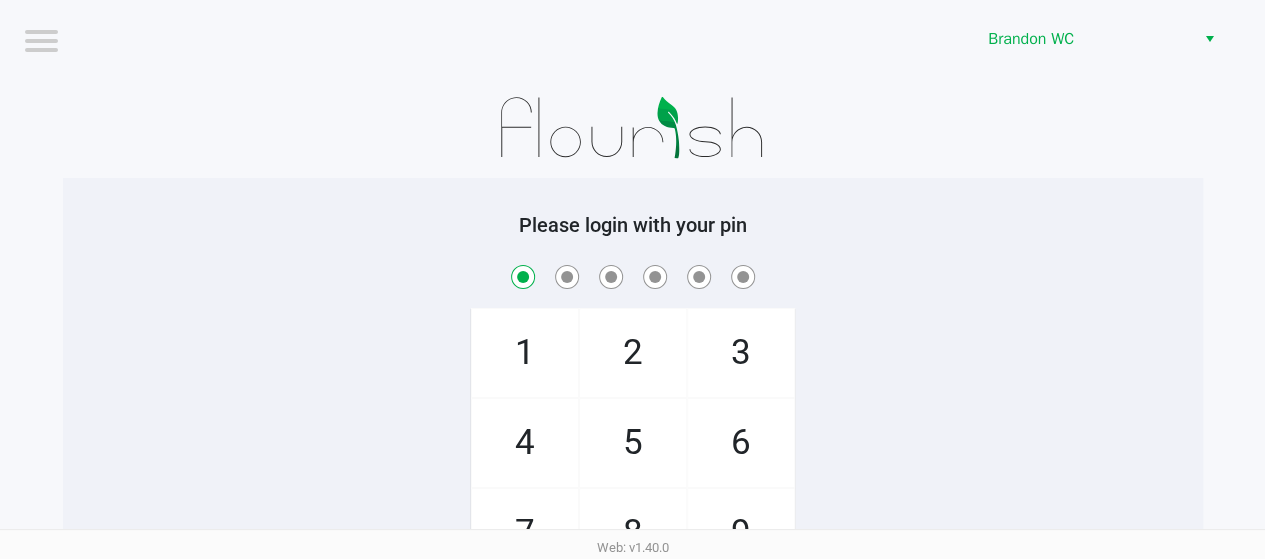 checkbox on "true" 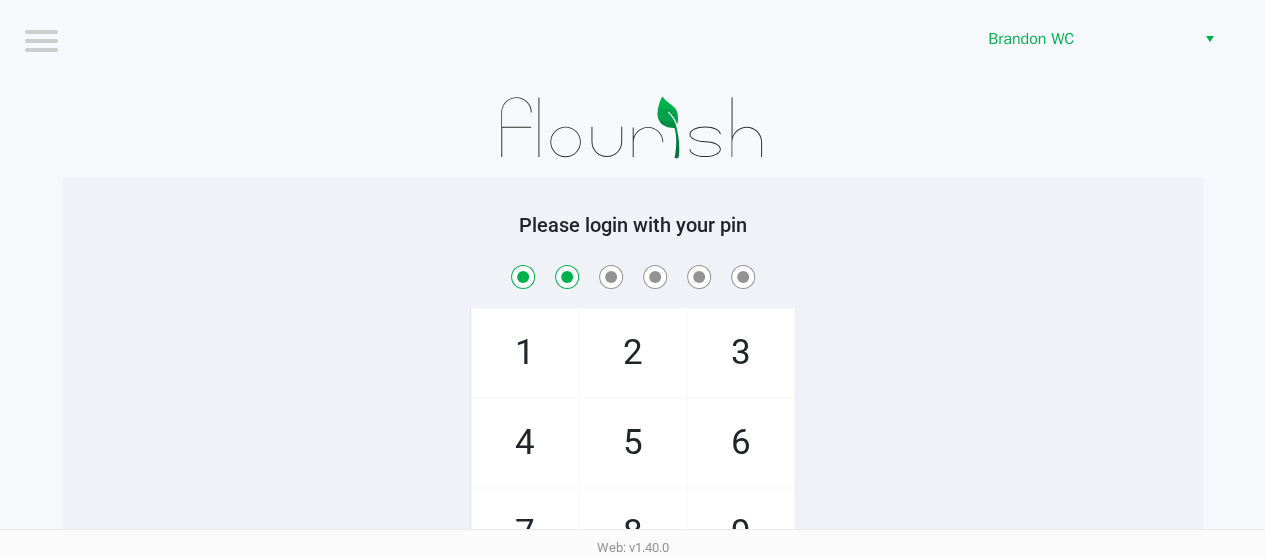 checkbox on "true" 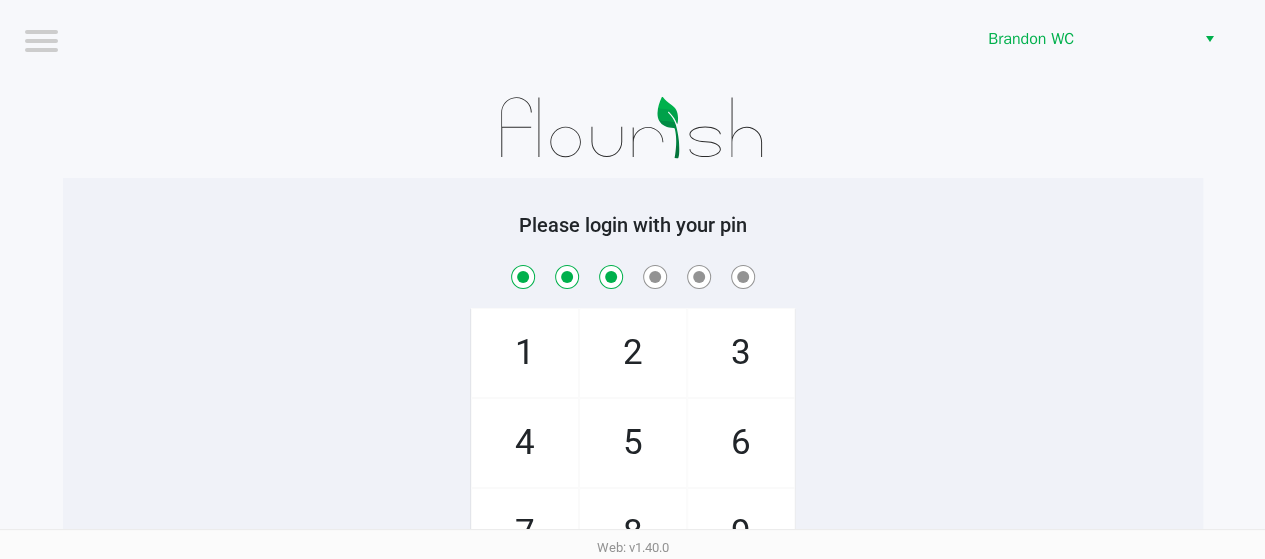 checkbox on "true" 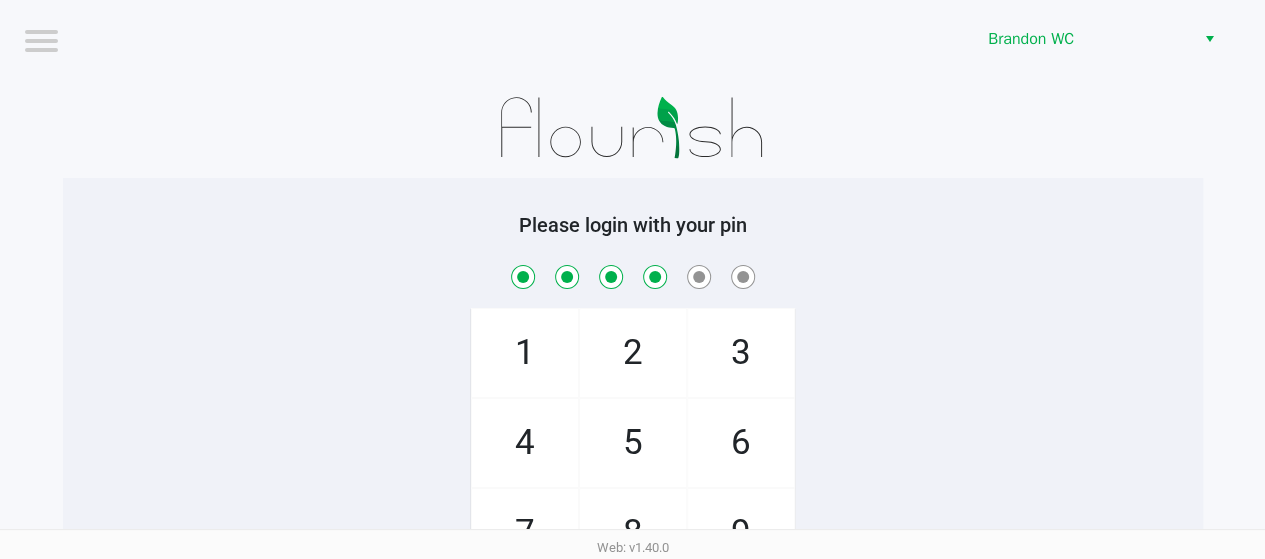 checkbox on "true" 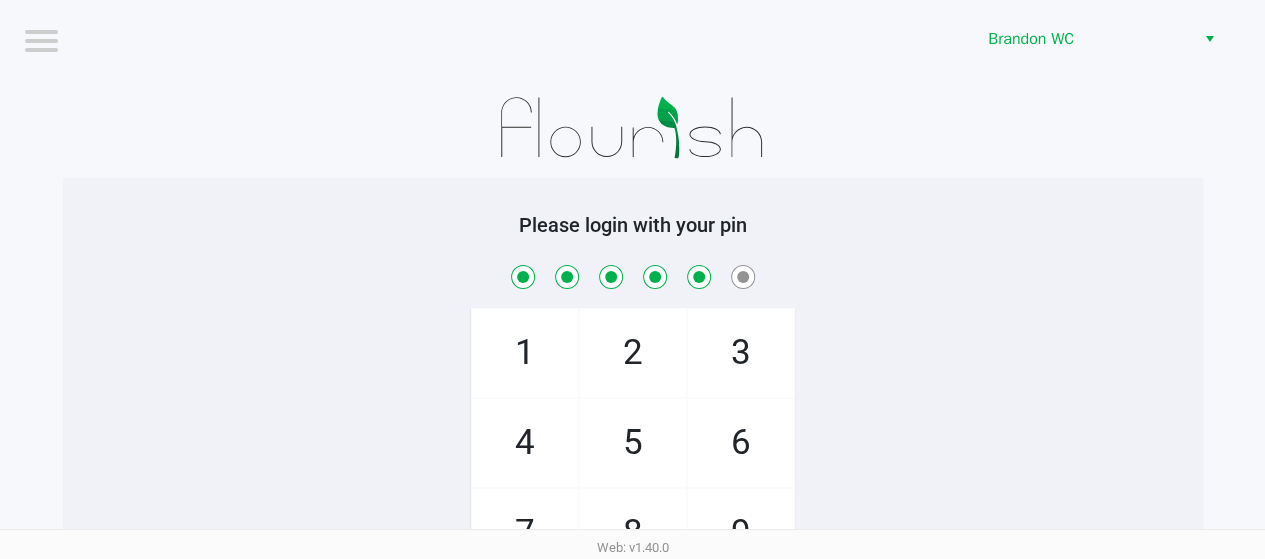 checkbox on "true" 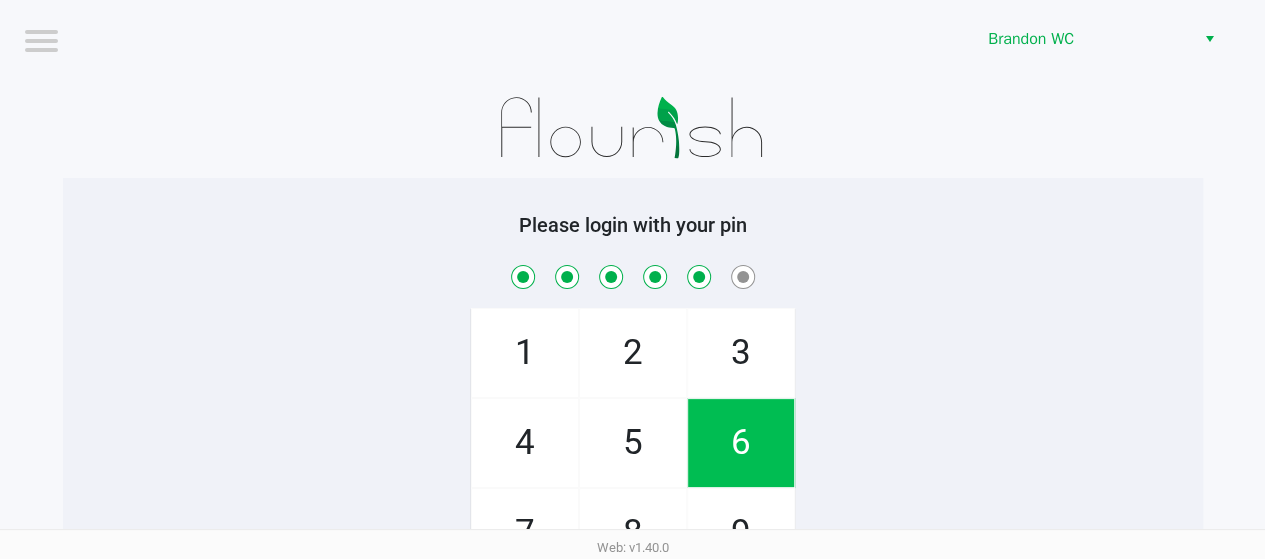 click on "2" 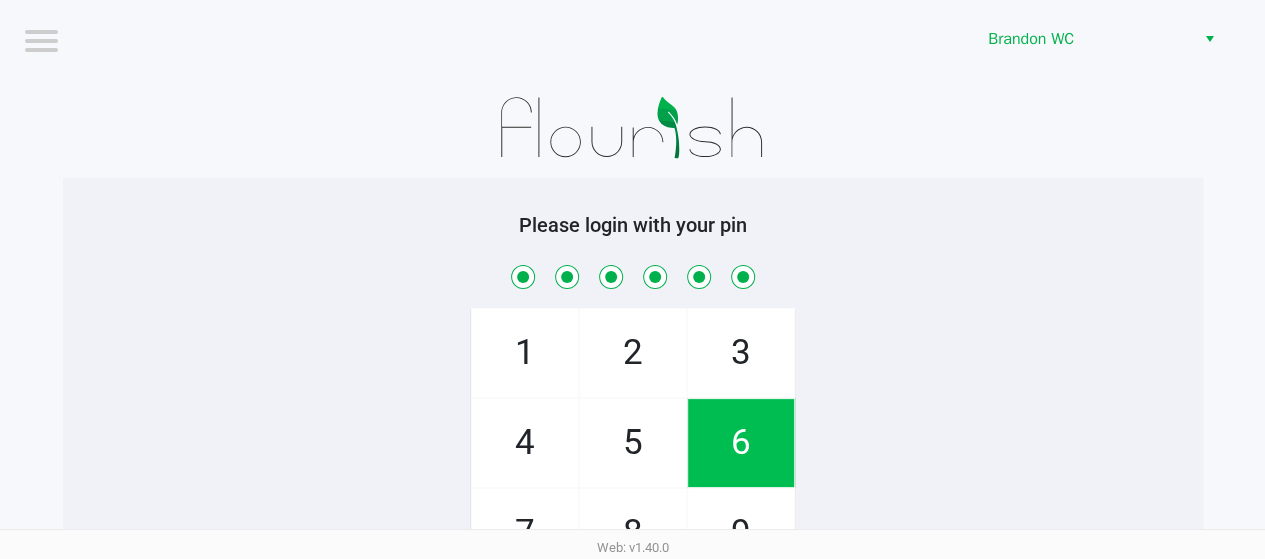 checkbox on "true" 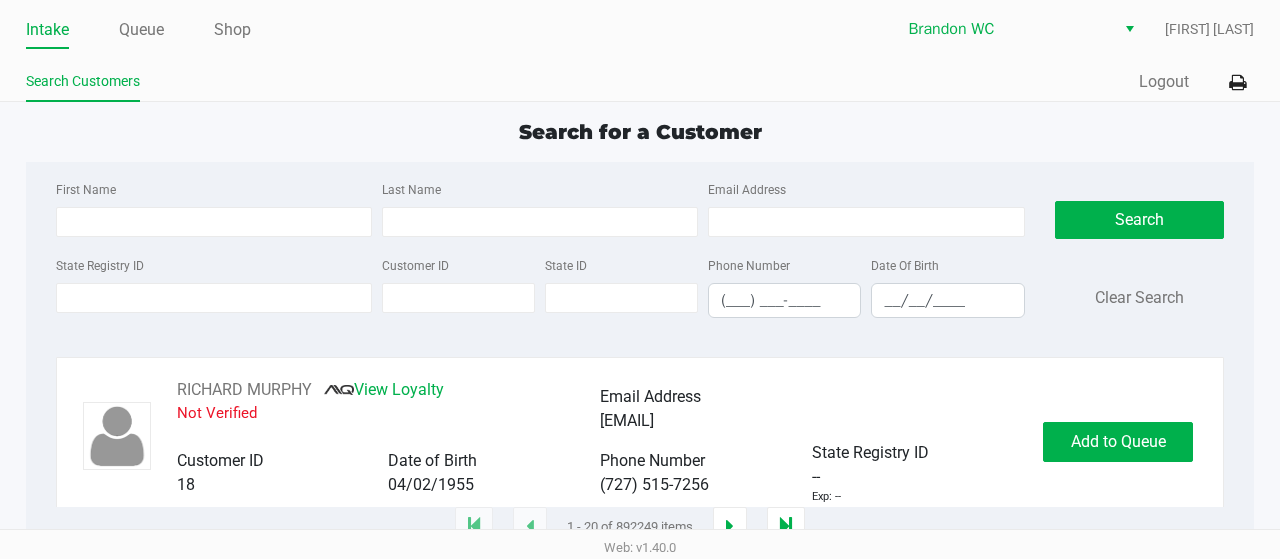 click on "First Name Last Name Email Address State Registry ID Customer ID State ID Phone Number (___) ___-____ Date Of Birth __/__/____  Search   Clear Search   RICHARD MURPHY       View Loyalty   Not Verified   Email Address   ms1111111111@hotmail.com   Customer ID   18   Date of Birth   04/02/1955   Phone Number   (727) 515-7256   State Registry ID   --   Exp: --   Add to Queue   ADELE OSORIO       View Loyalty   Medical   Warning – Level 2   Email Address   floatingonmycloud@gmail.com   Customer ID   19   Date of Birth   02/15/1955   Phone Number   (516) 205-8315   State Registry ID   P0000006   Exp: --   Add to Queue   CHARLOTTE LEE       View Loyalty   Medical   Email Address   cblee0915@gmail.com   Customer ID   21   Date of Birth   09/15/1961   Phone Number   (609) 792-5321   State Registry ID   P0000014   Exp: --   Add to Queue   CRAWFORD KER       Loyalty Signup   Medical   Email Address   --   Customer ID   23   Date of Birth   07/27/2006   Phone Number   (727) 409-2778   State Registry ID" 